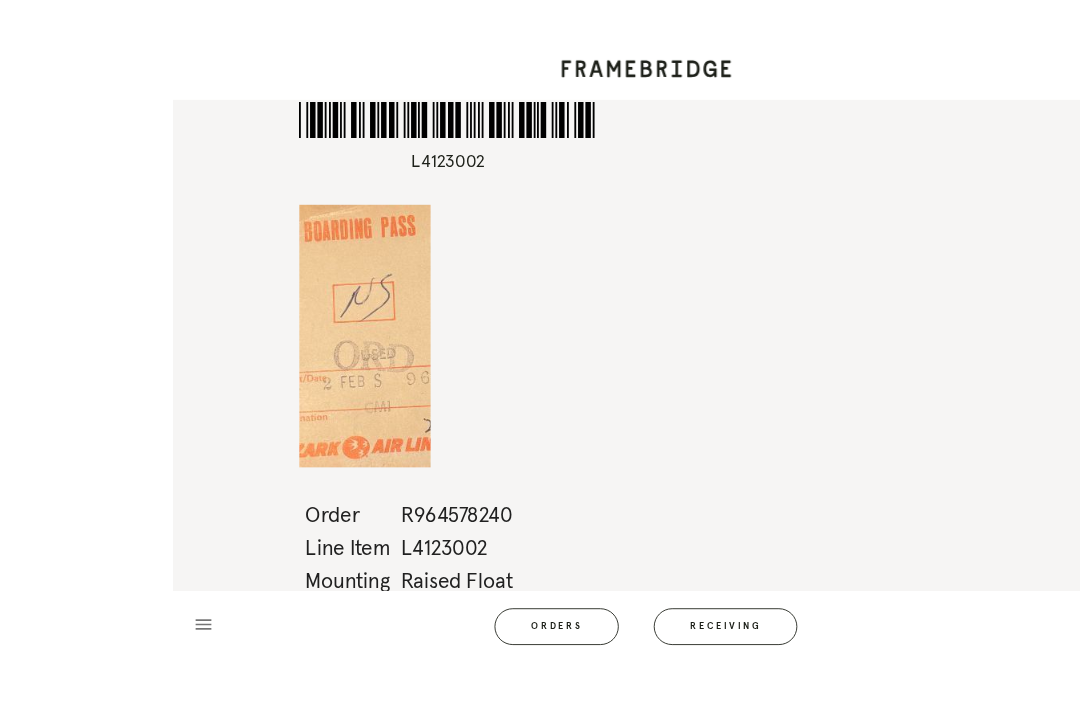 scroll, scrollTop: 11, scrollLeft: 0, axis: vertical 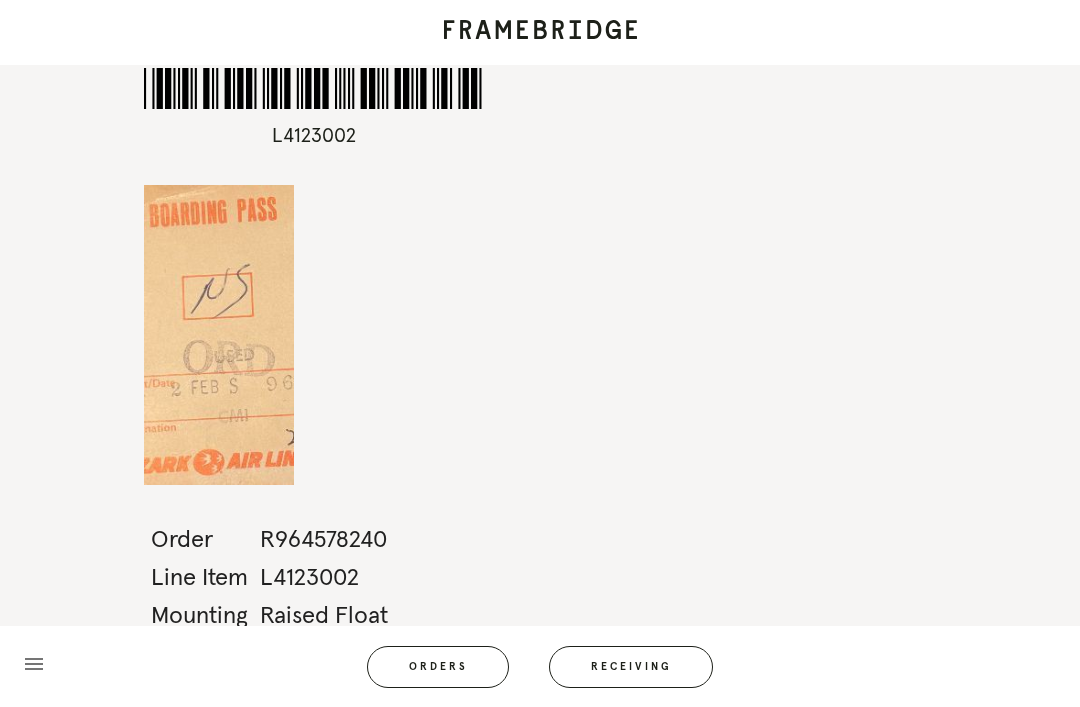 click on "*L4123002*
L4123002
Order   R964578240   Line Item   L4123002   Mounting   Raised Float   Size       menu
Orders
Receiving
Logged in as:   [EMAIL_ADDRESS][DOMAIN_NAME]   [GEOGRAPHIC_DATA]
Logout" at bounding box center [540, 353] 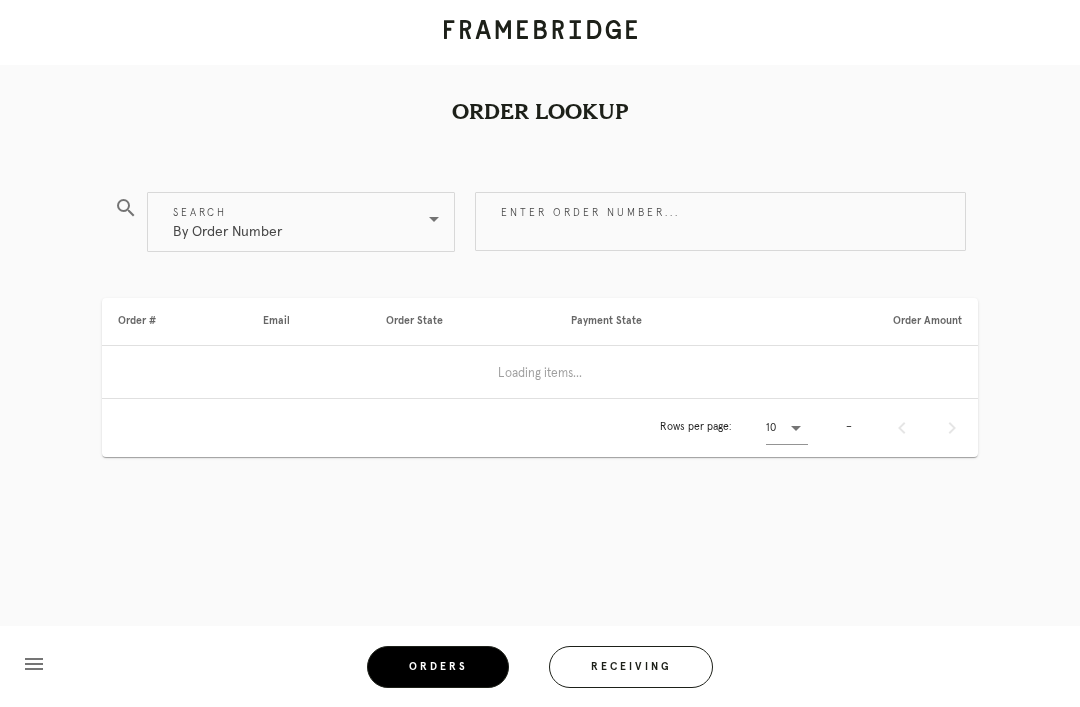click on "Enter order number..." at bounding box center (720, 221) 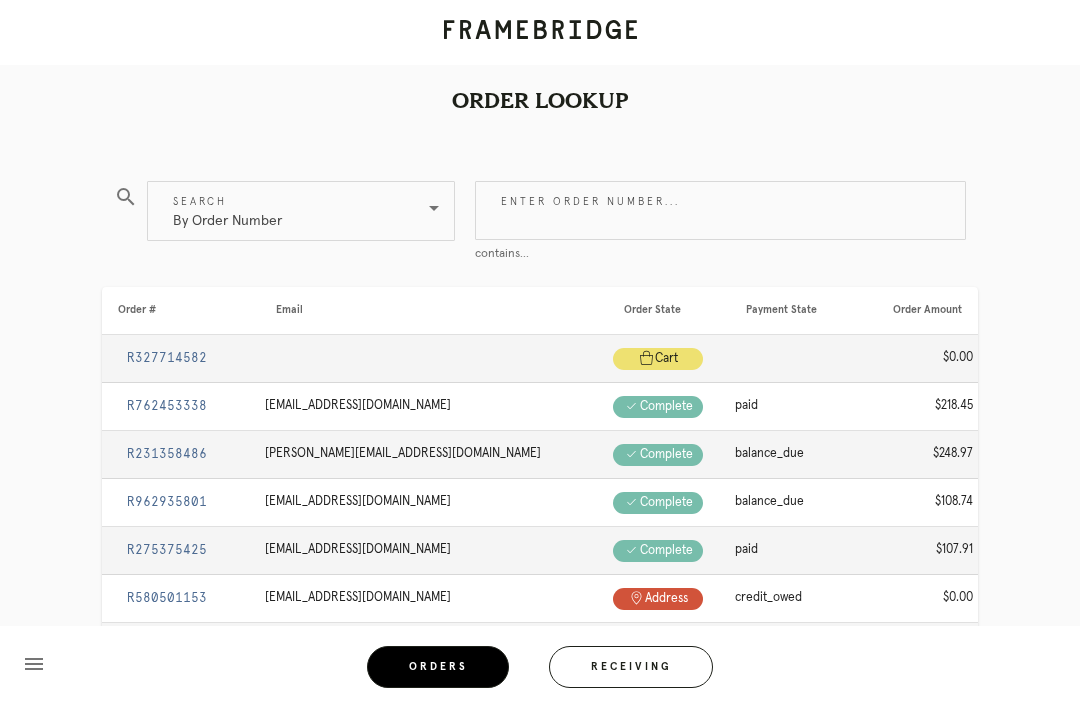 scroll, scrollTop: 10, scrollLeft: 0, axis: vertical 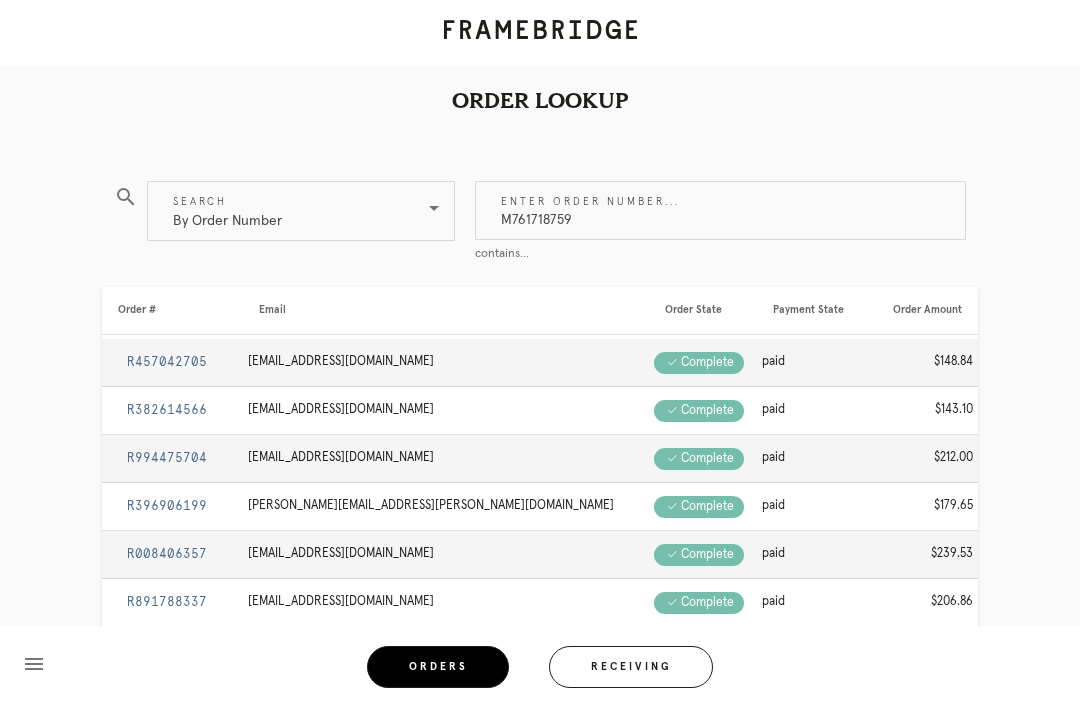 type on "M761718759" 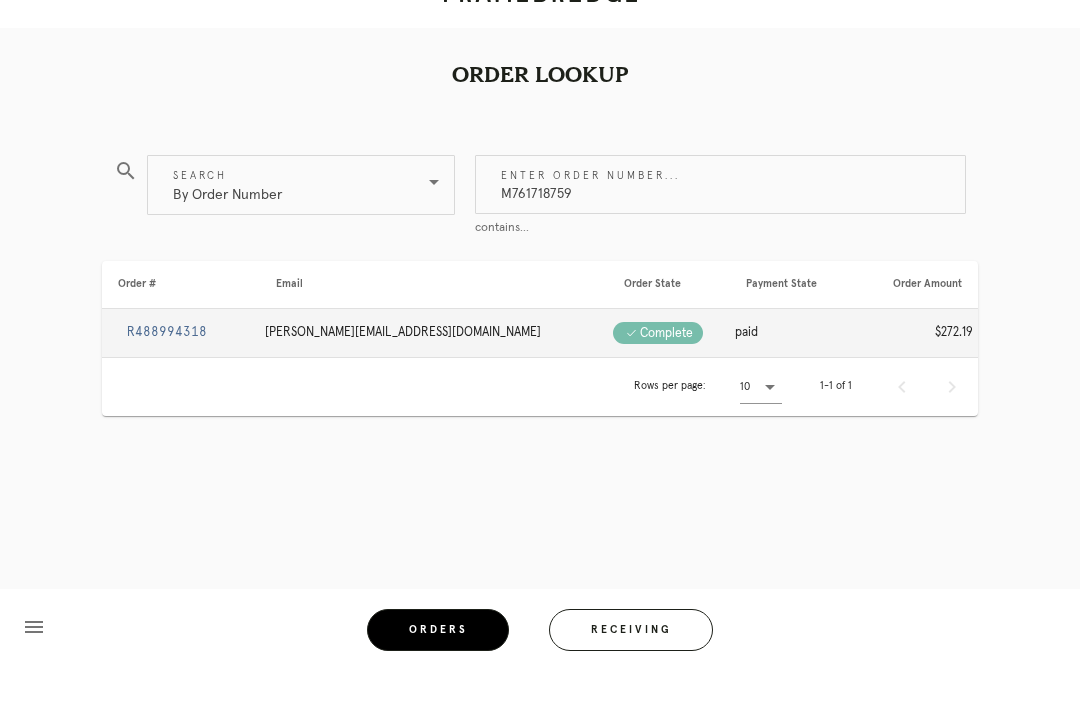 scroll, scrollTop: 48, scrollLeft: 0, axis: vertical 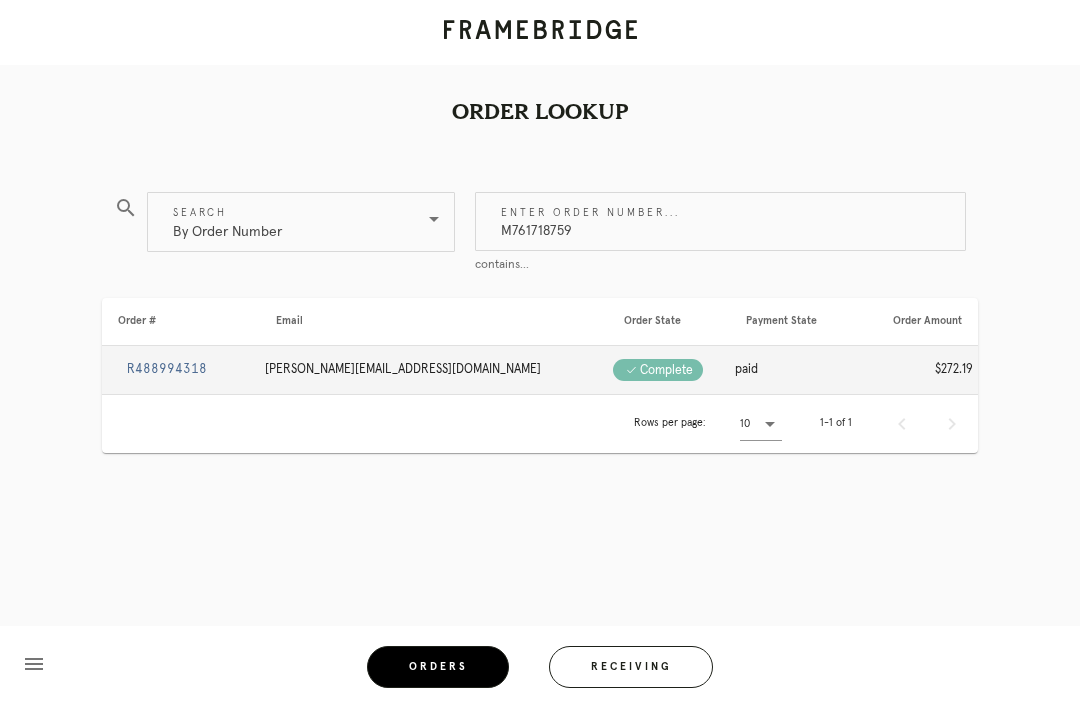 click on "R488994318" at bounding box center [167, 369] 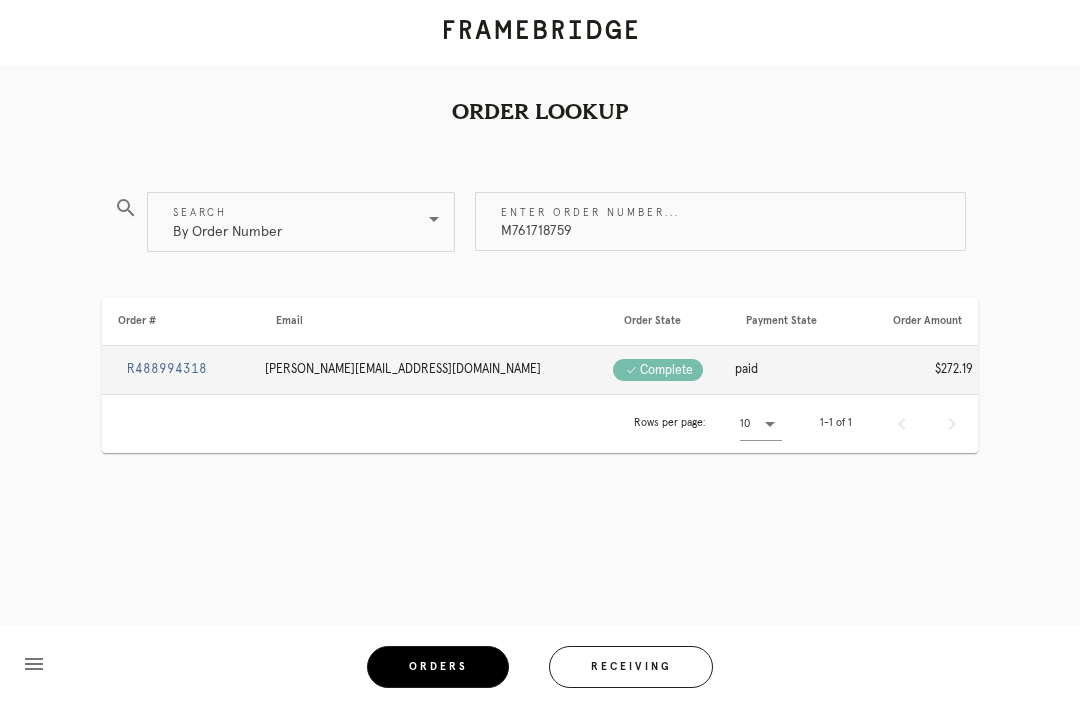 click on "R488994318" at bounding box center (167, 369) 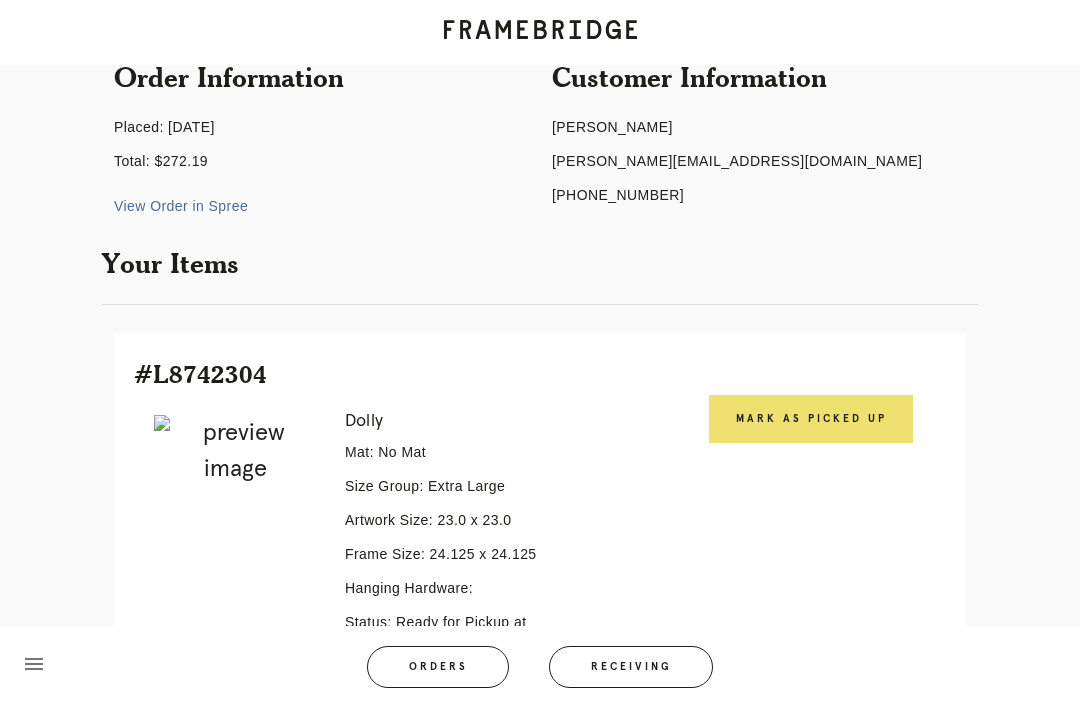 scroll, scrollTop: 444, scrollLeft: 0, axis: vertical 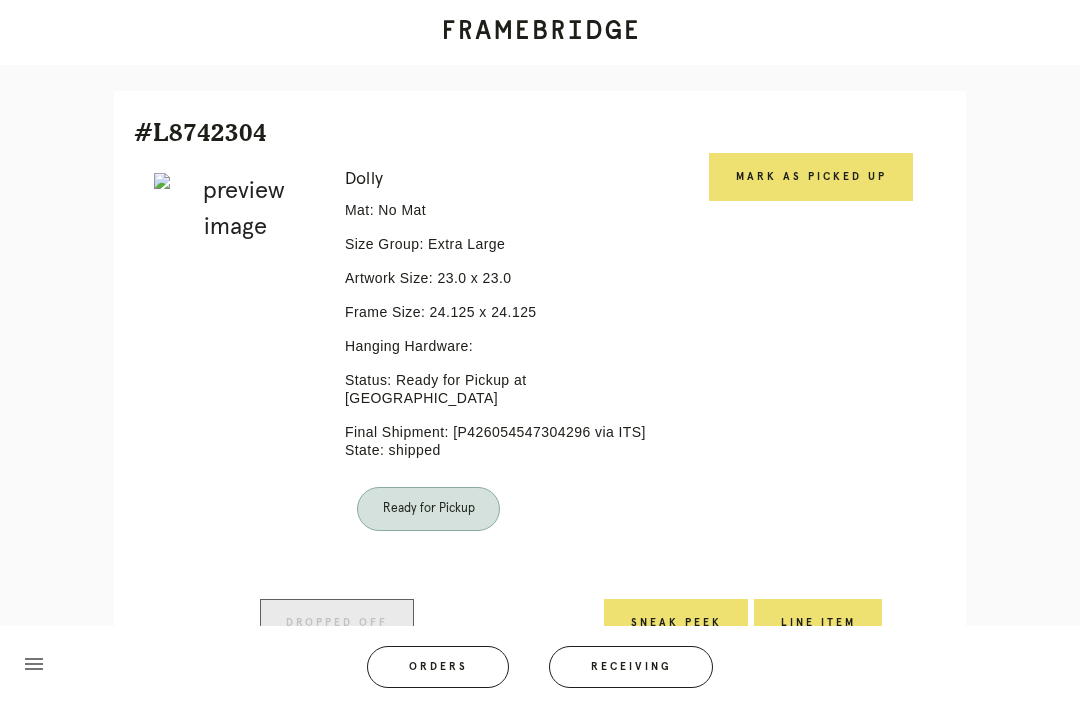 click on "Mark as Picked Up" at bounding box center (811, 177) 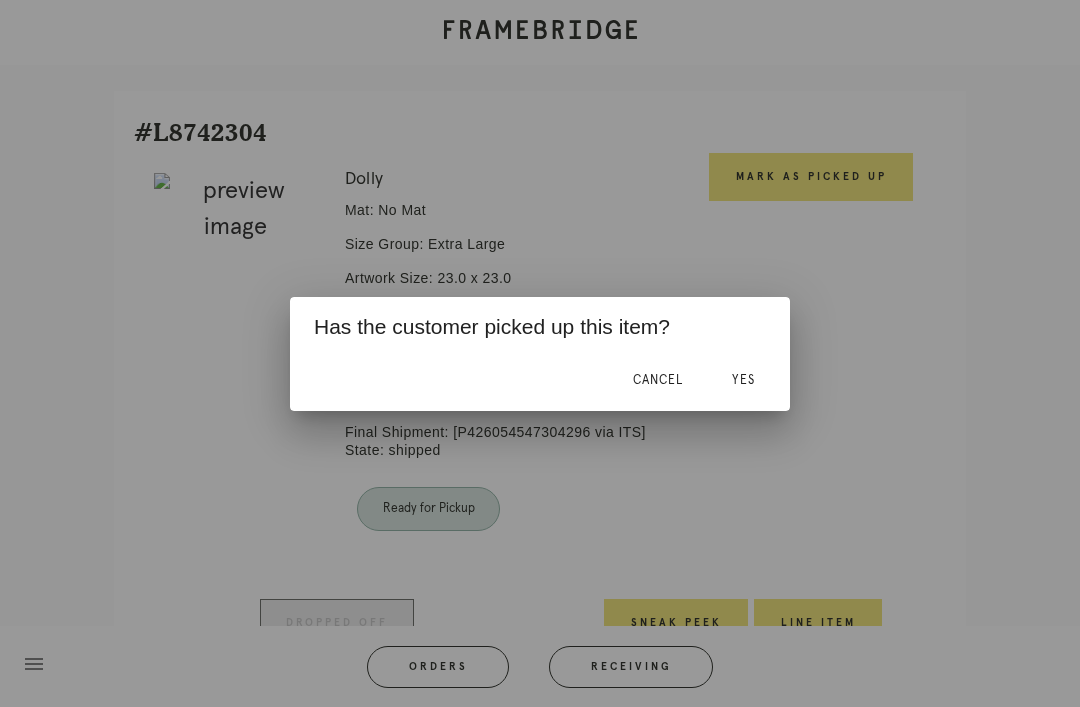click on "Yes" at bounding box center [743, 380] 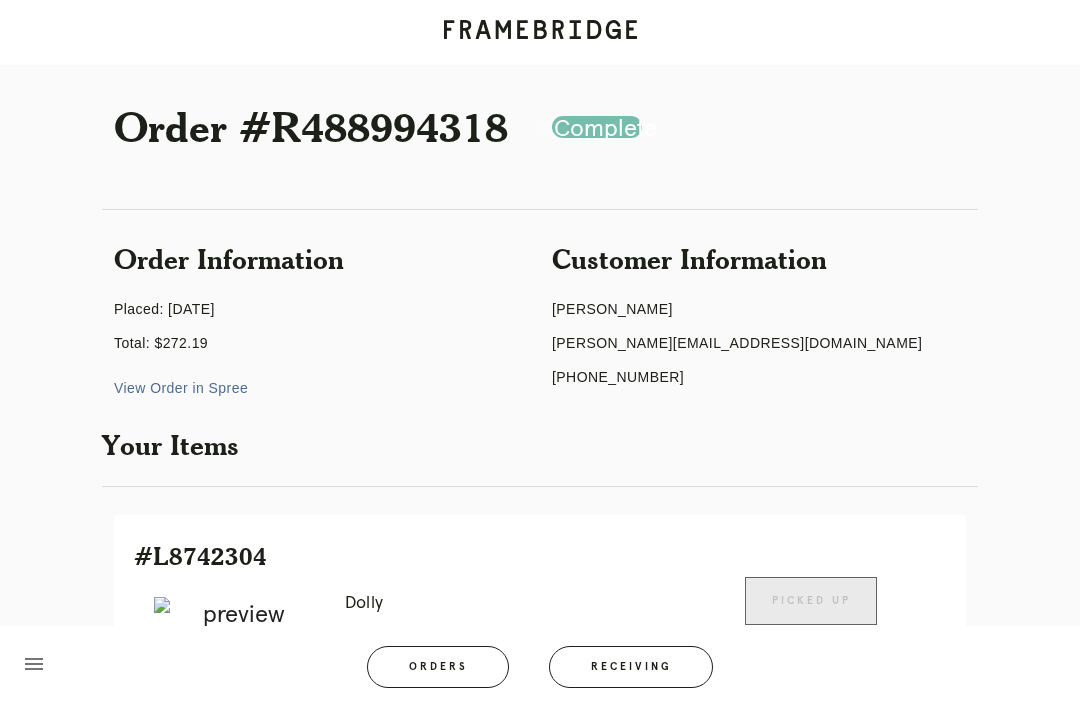 scroll, scrollTop: 0, scrollLeft: 0, axis: both 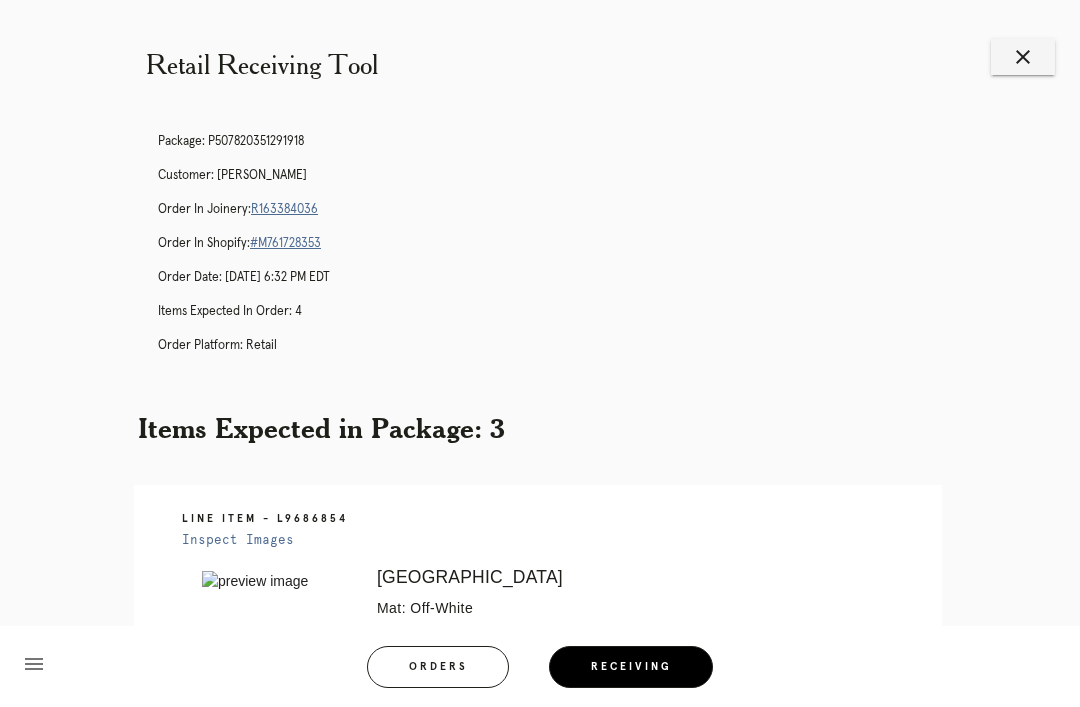 click on "close" at bounding box center [1023, 57] 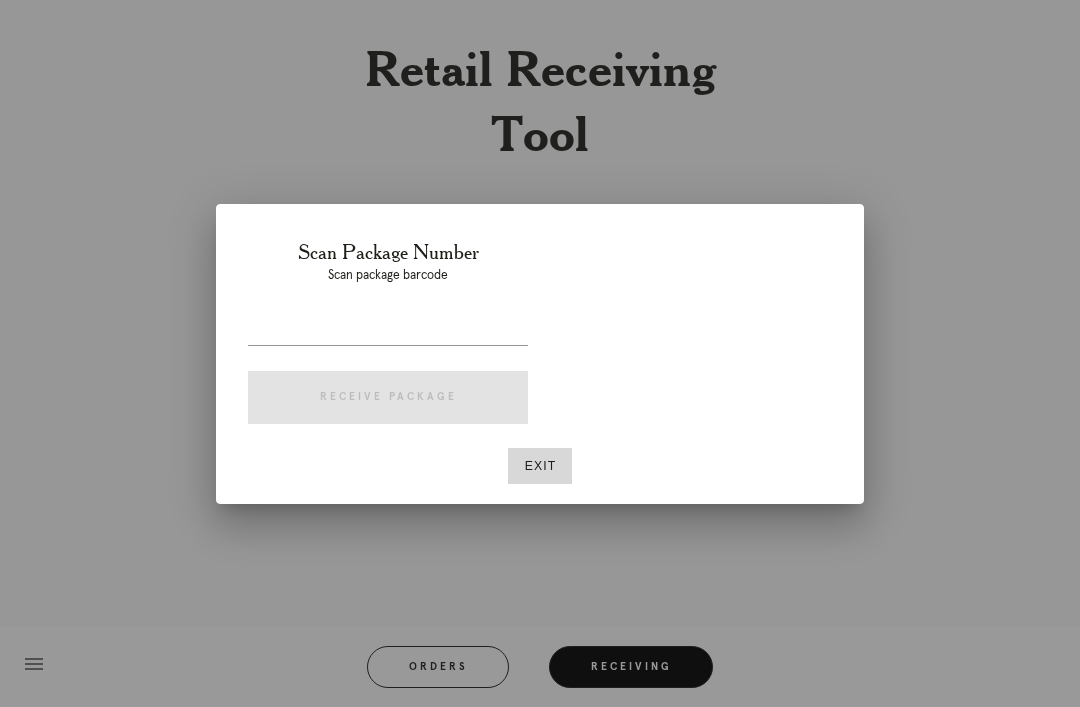 scroll, scrollTop: 0, scrollLeft: 0, axis: both 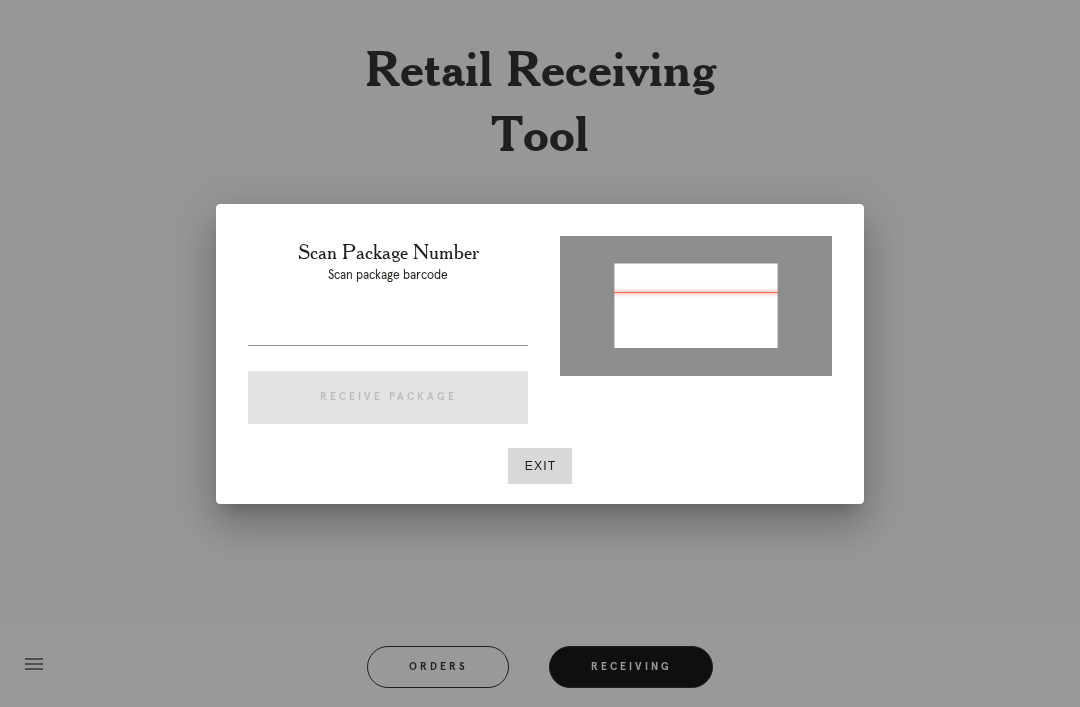 type on "P860358052325032" 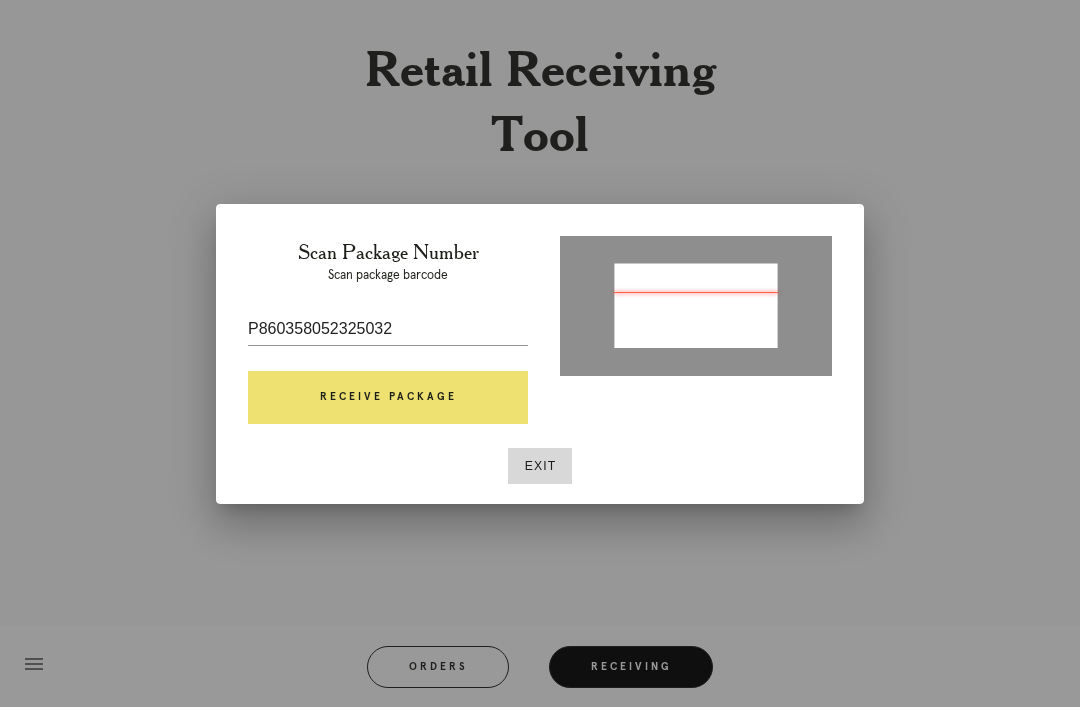 click on "Receive Package" at bounding box center [388, 398] 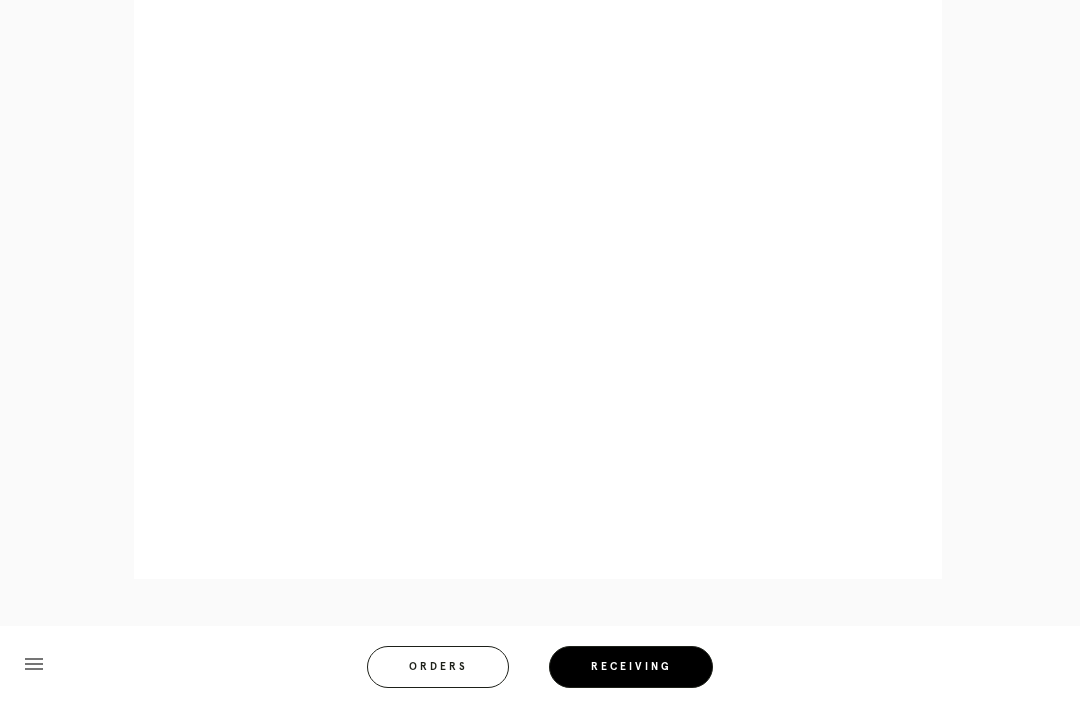 scroll, scrollTop: 962, scrollLeft: 0, axis: vertical 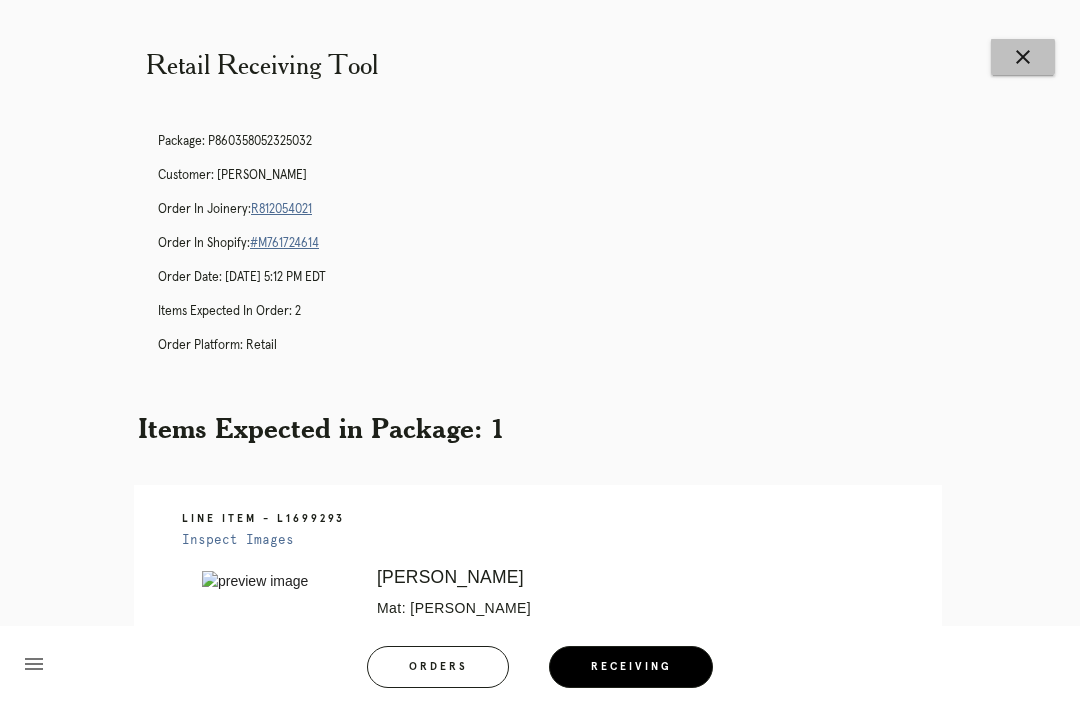 click on "close" at bounding box center [1023, 57] 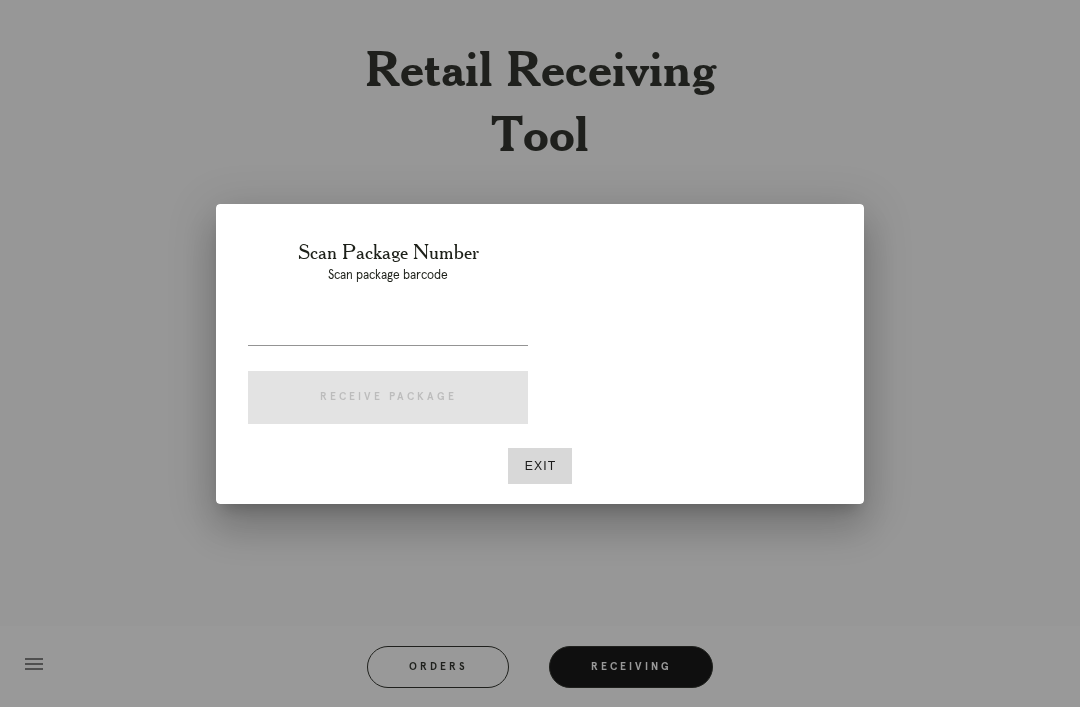 scroll, scrollTop: 0, scrollLeft: 0, axis: both 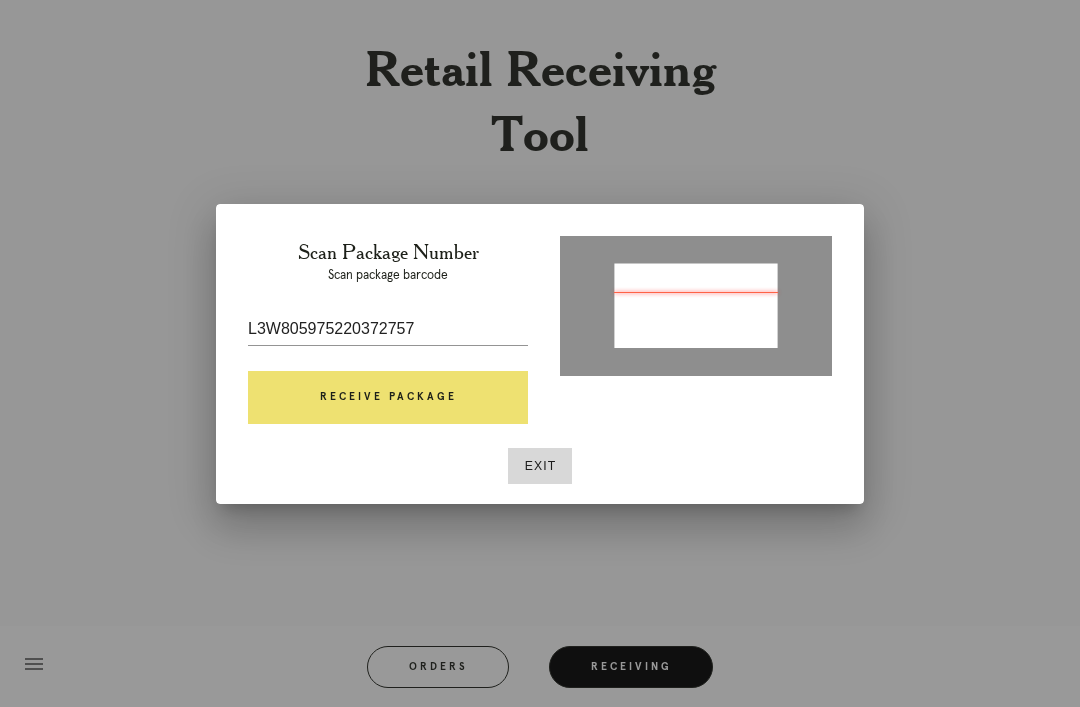 type on "P163137738318865" 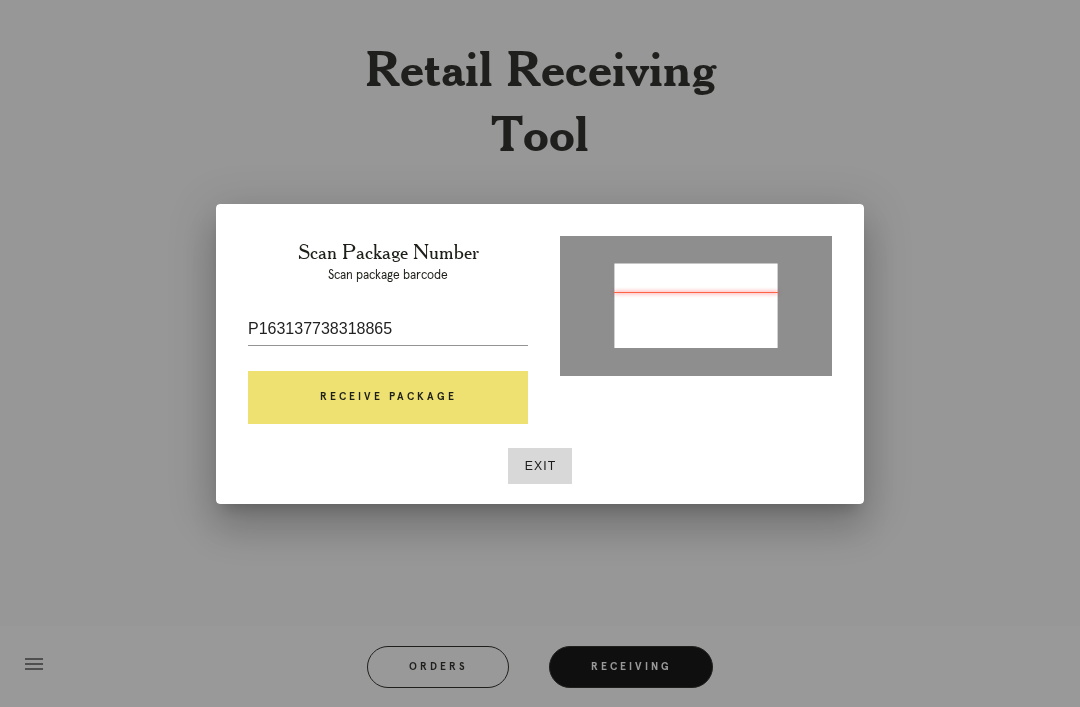 click on "Receive Package" at bounding box center (388, 398) 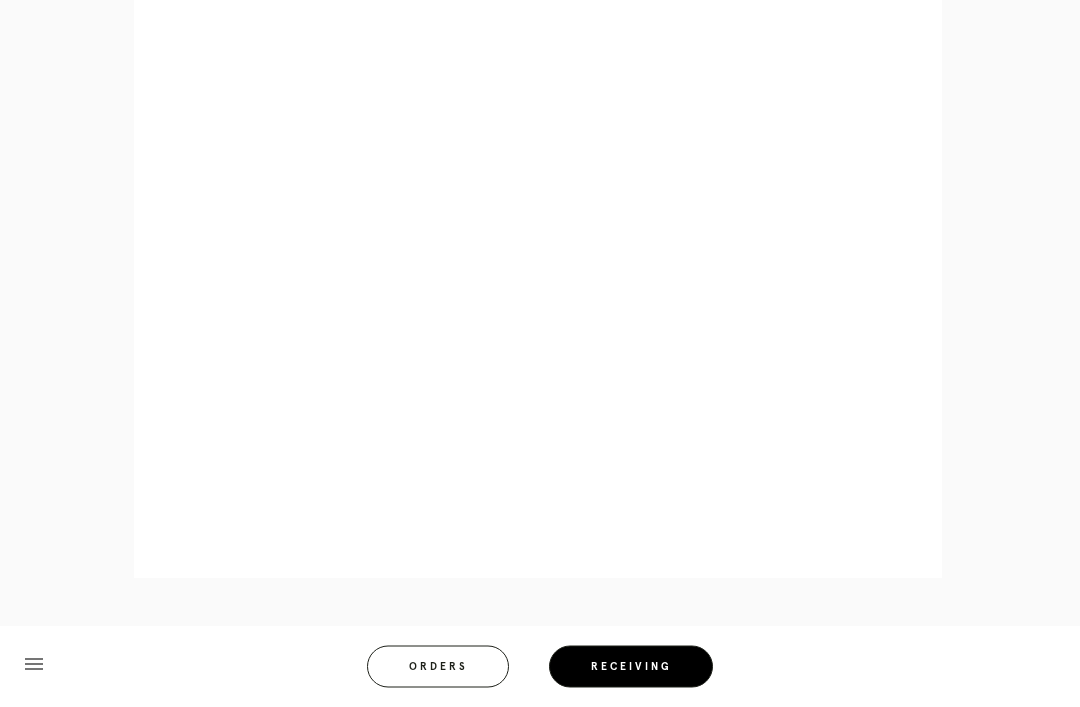 scroll, scrollTop: 1190, scrollLeft: 0, axis: vertical 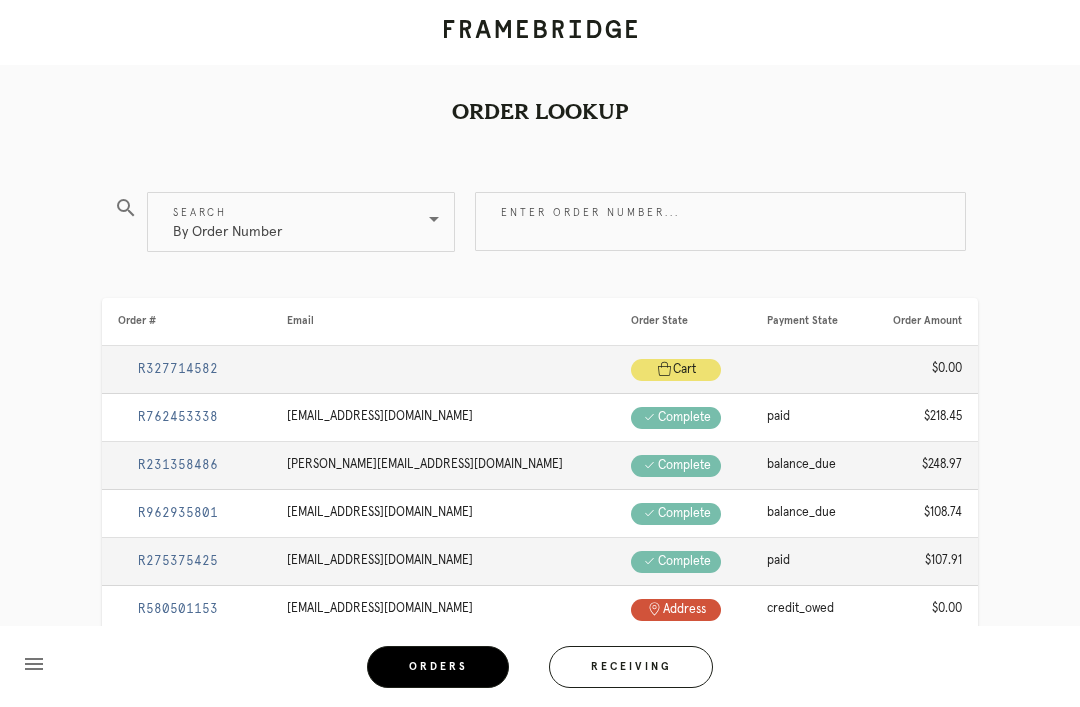 click on "Enter order number..." at bounding box center (720, 221) 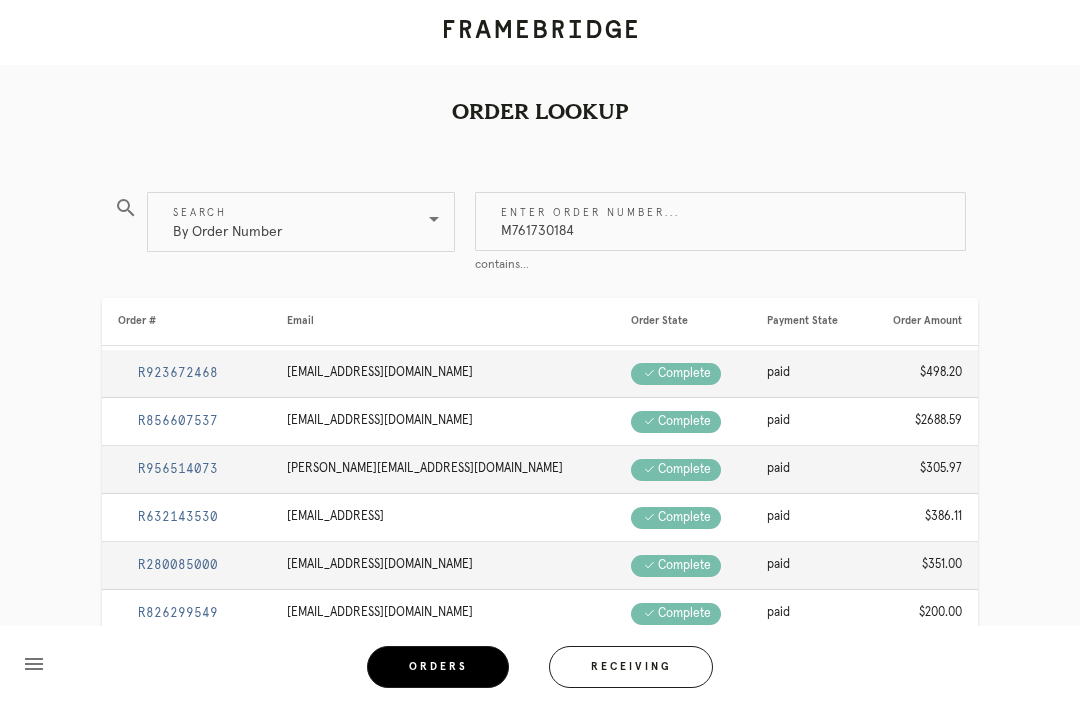 type on "M761730184" 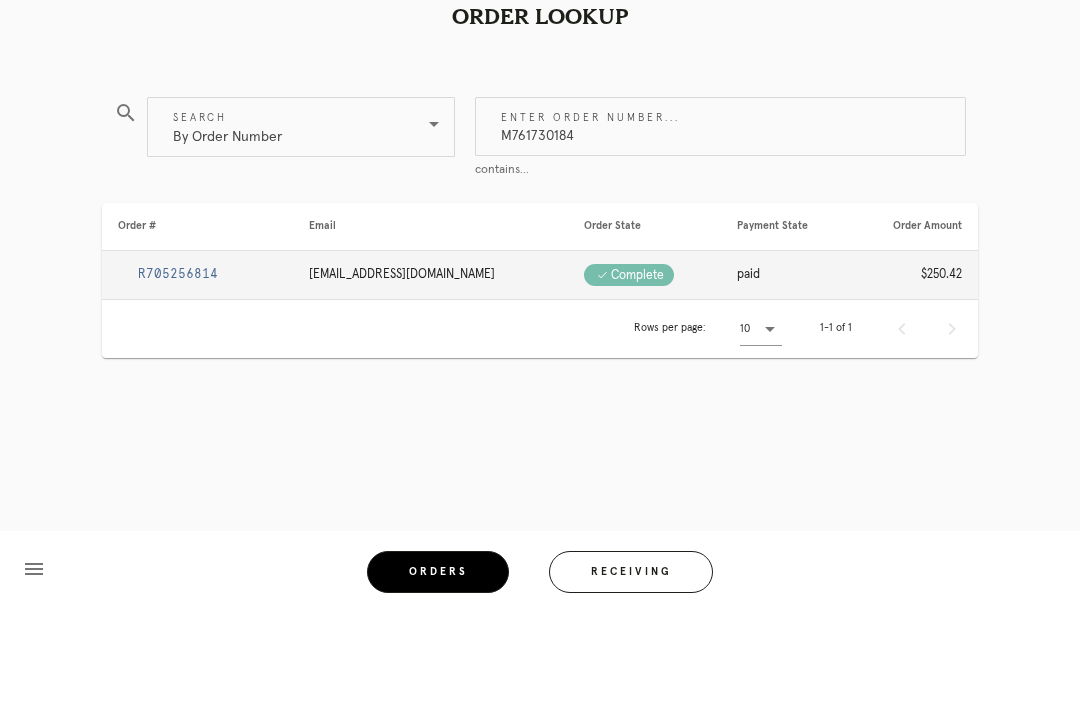click on "R705256814" at bounding box center (178, 369) 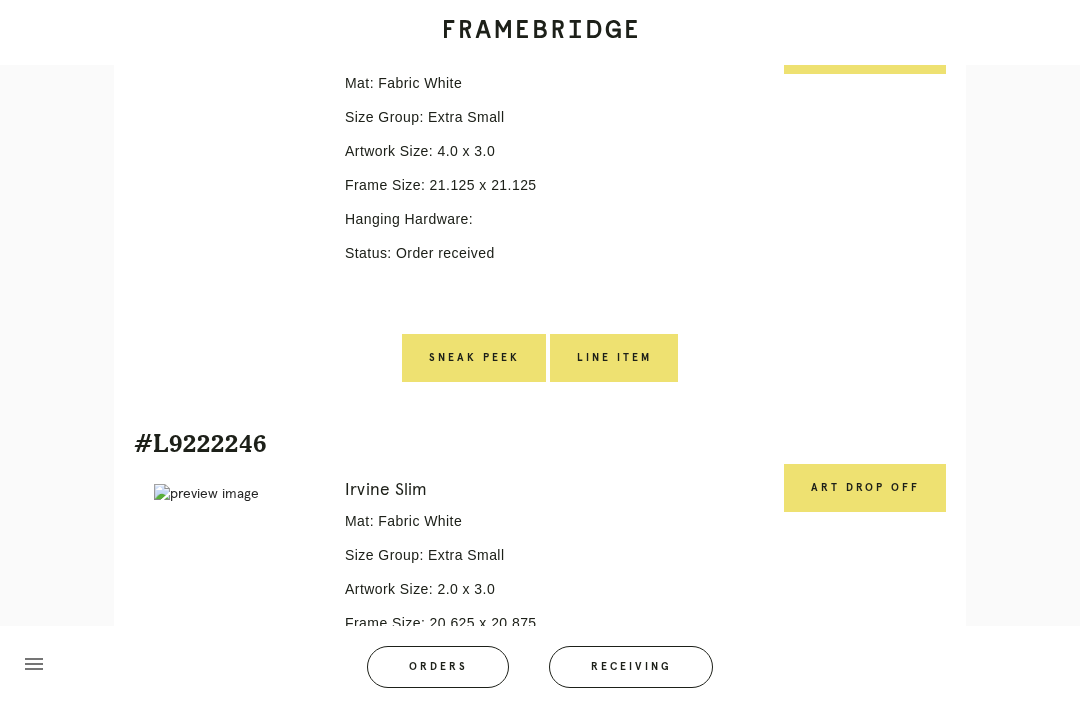scroll, scrollTop: 524, scrollLeft: 0, axis: vertical 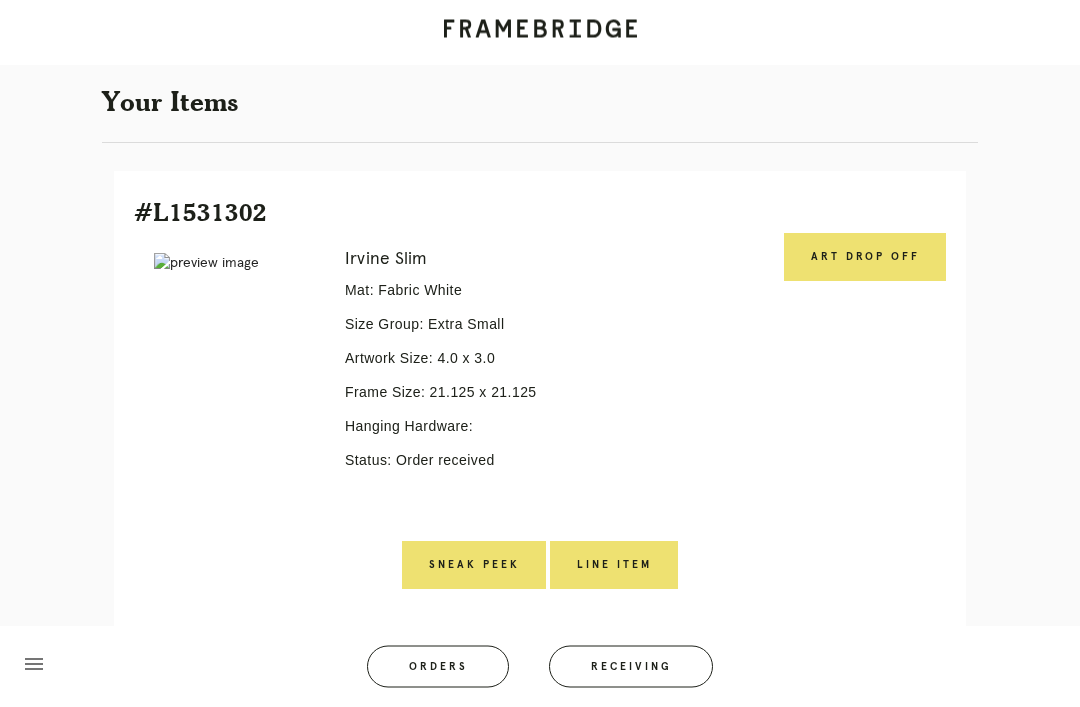 click on "Art drop off" at bounding box center [865, 258] 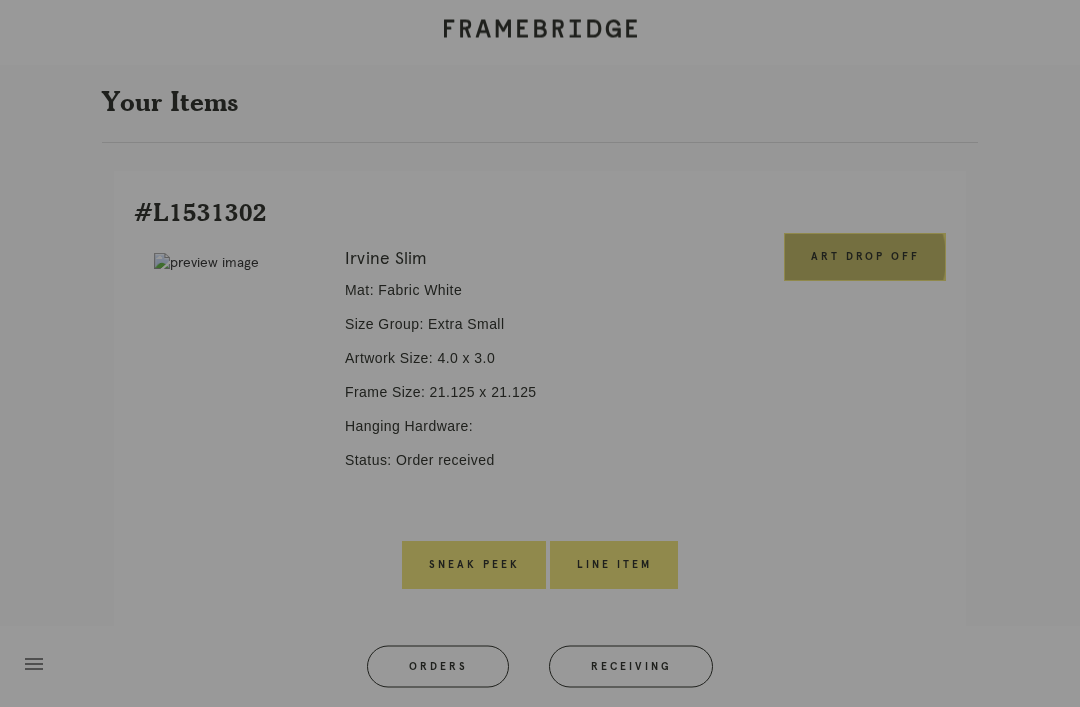 scroll, scrollTop: 350, scrollLeft: 0, axis: vertical 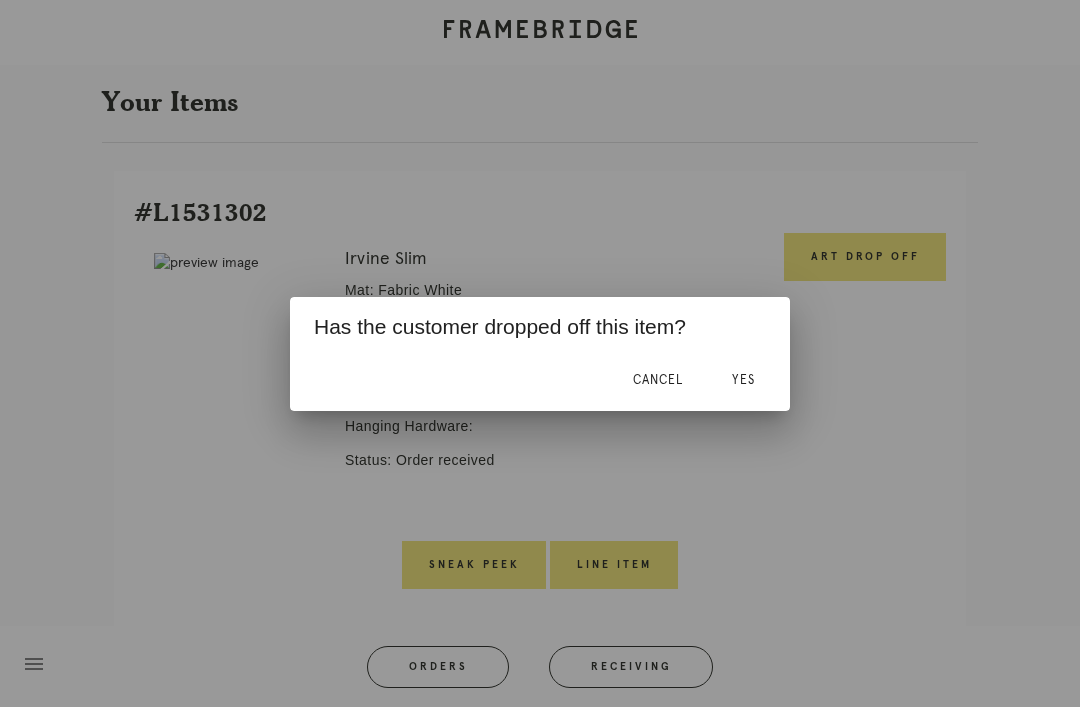 click on "Yes" at bounding box center (743, 381) 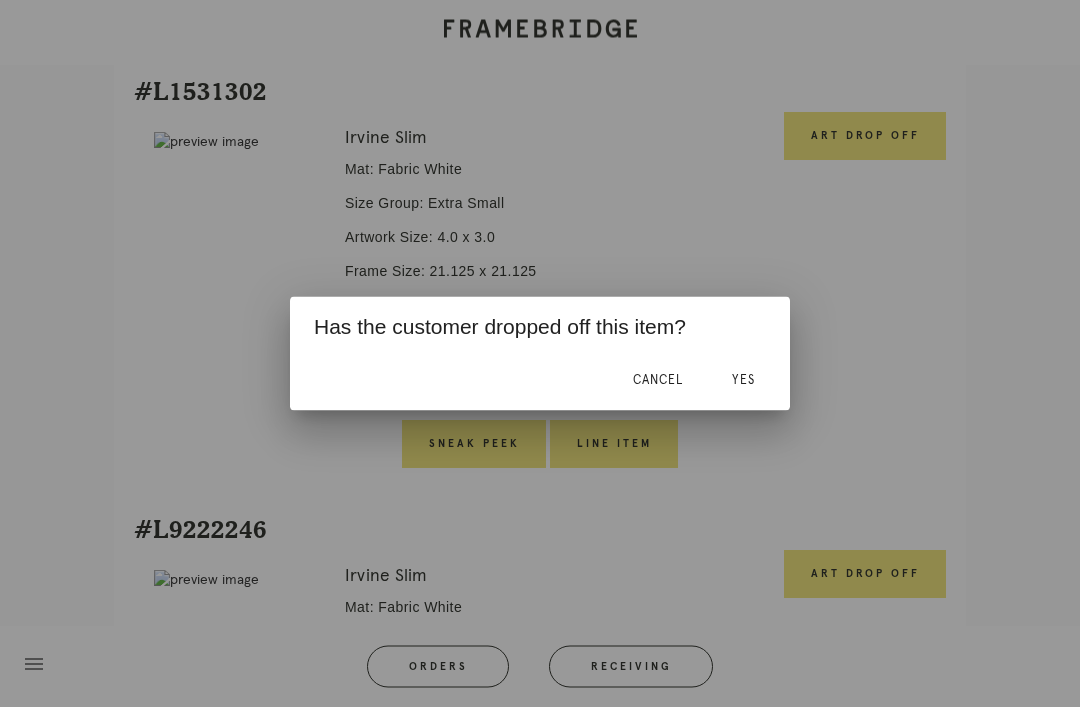 scroll, scrollTop: 753, scrollLeft: 0, axis: vertical 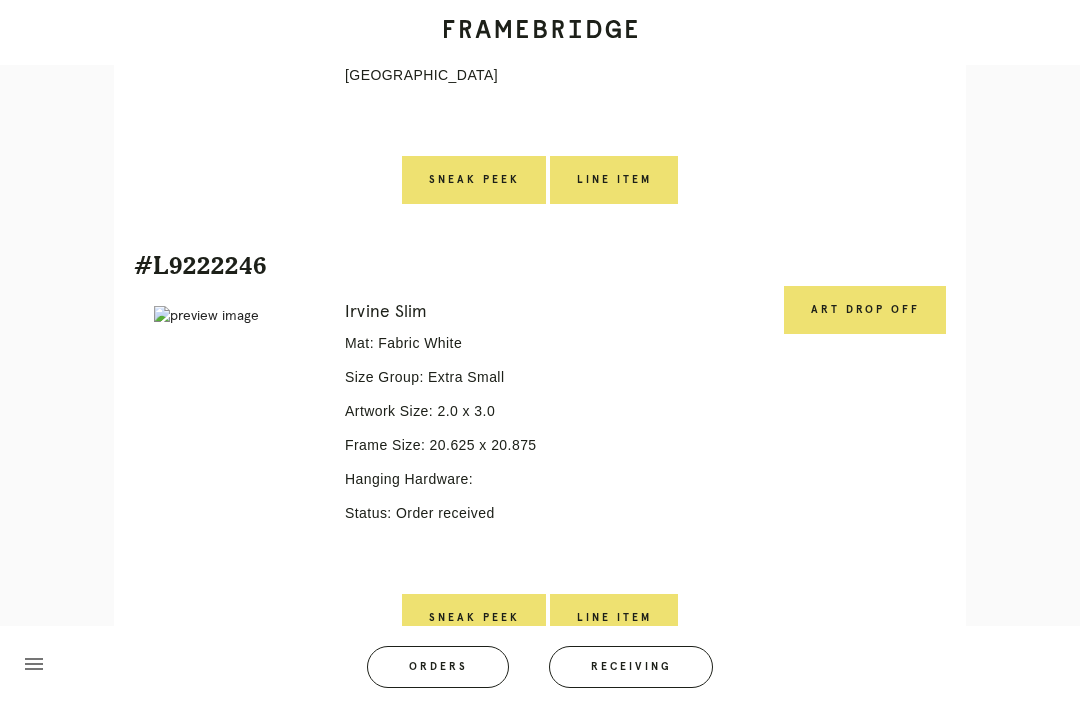 click on "Art drop off" at bounding box center (865, 310) 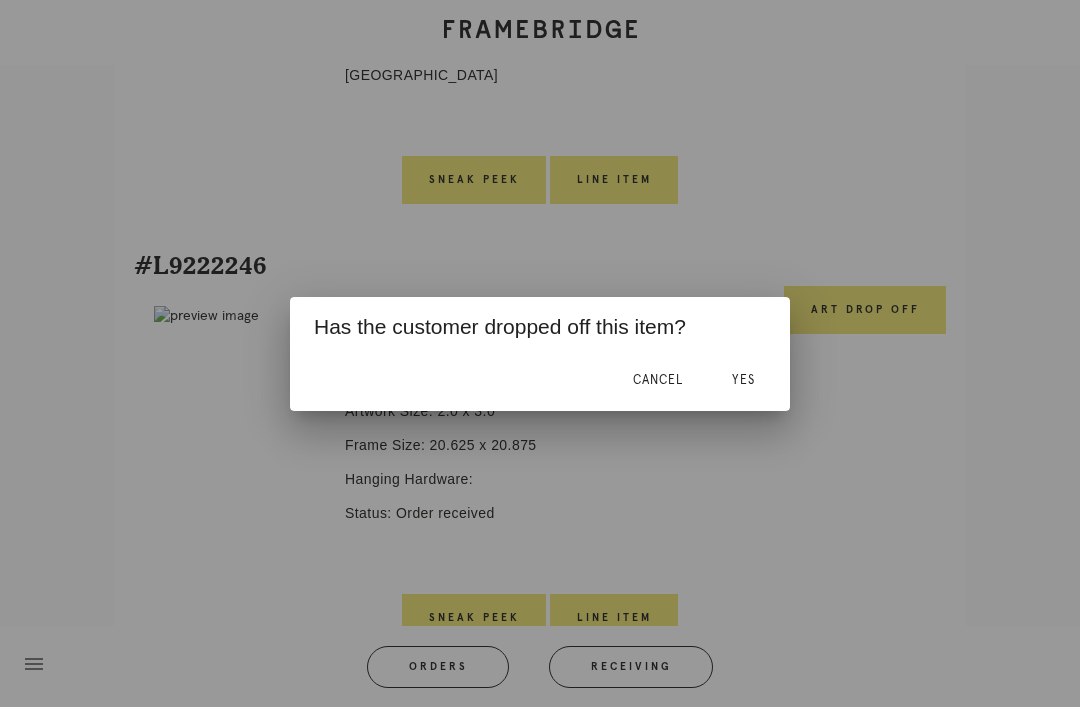 click on "Yes" at bounding box center [743, 381] 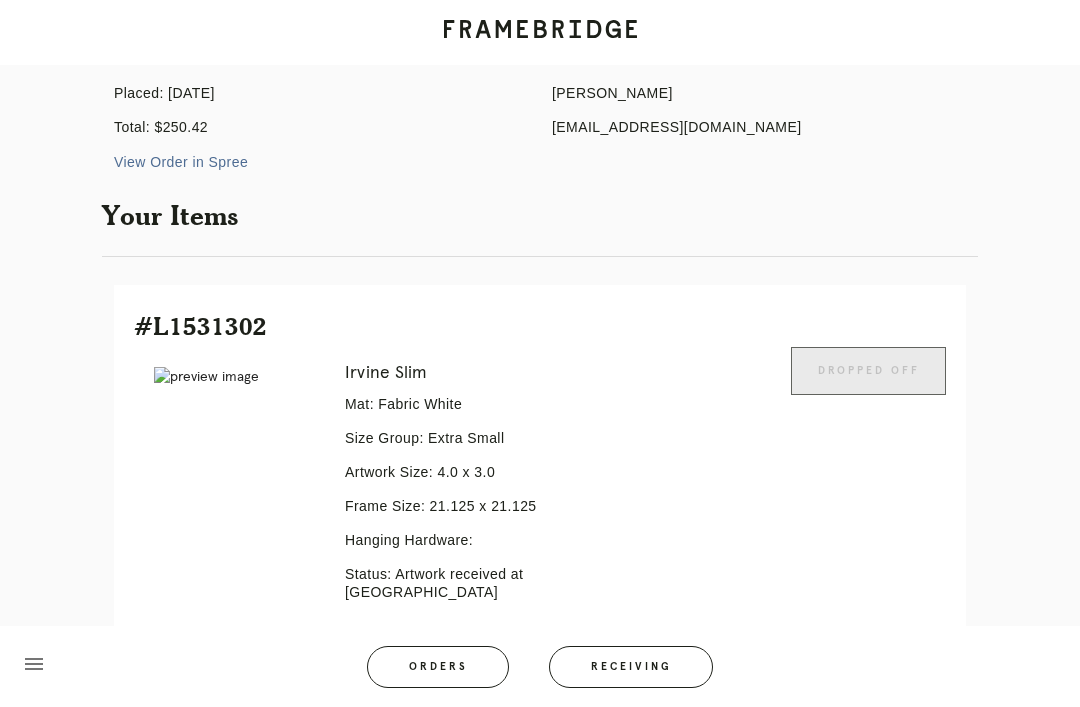 scroll, scrollTop: 547, scrollLeft: 0, axis: vertical 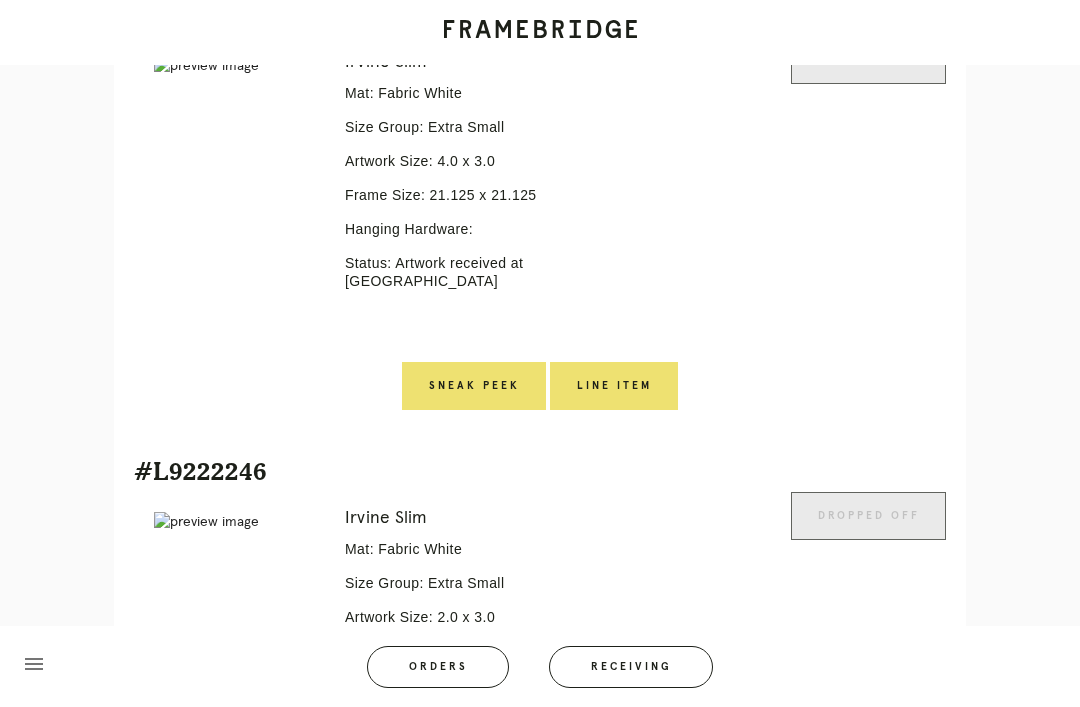 click on "Line Item" at bounding box center (614, 386) 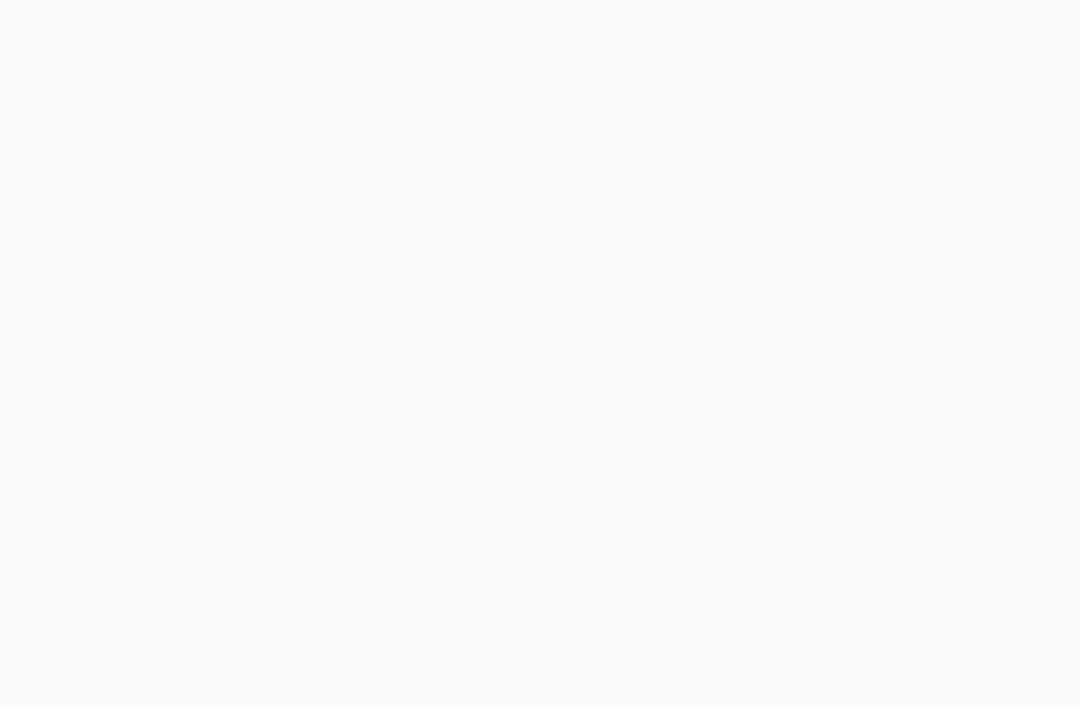 scroll, scrollTop: 0, scrollLeft: 0, axis: both 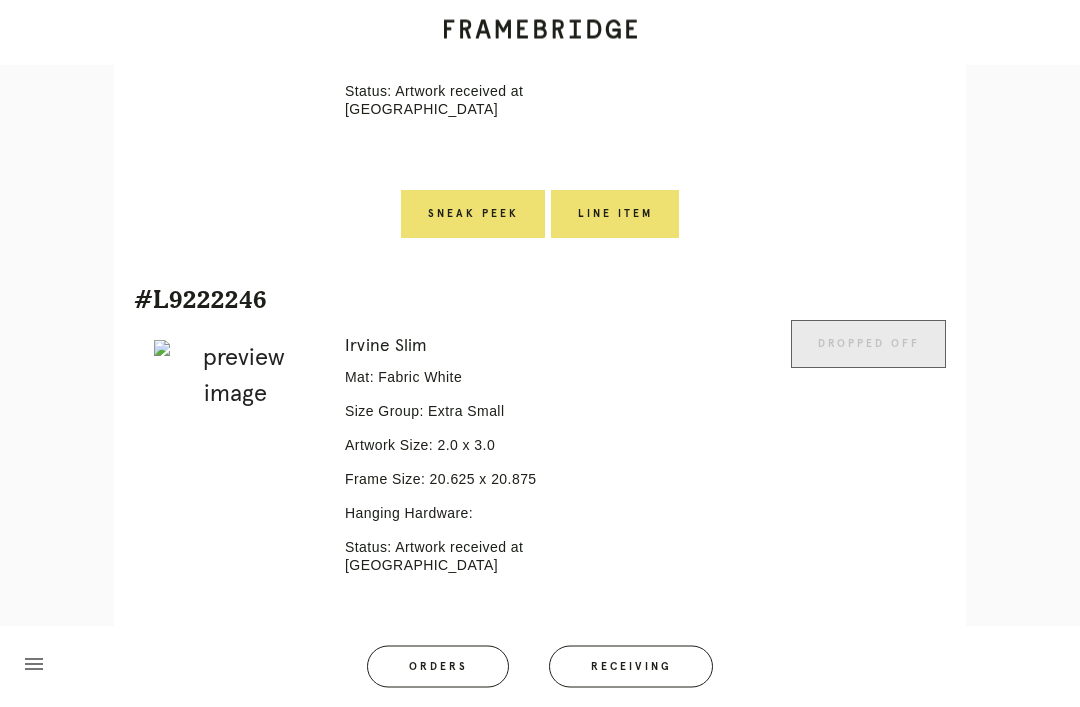 click on "Line Item" at bounding box center [615, 671] 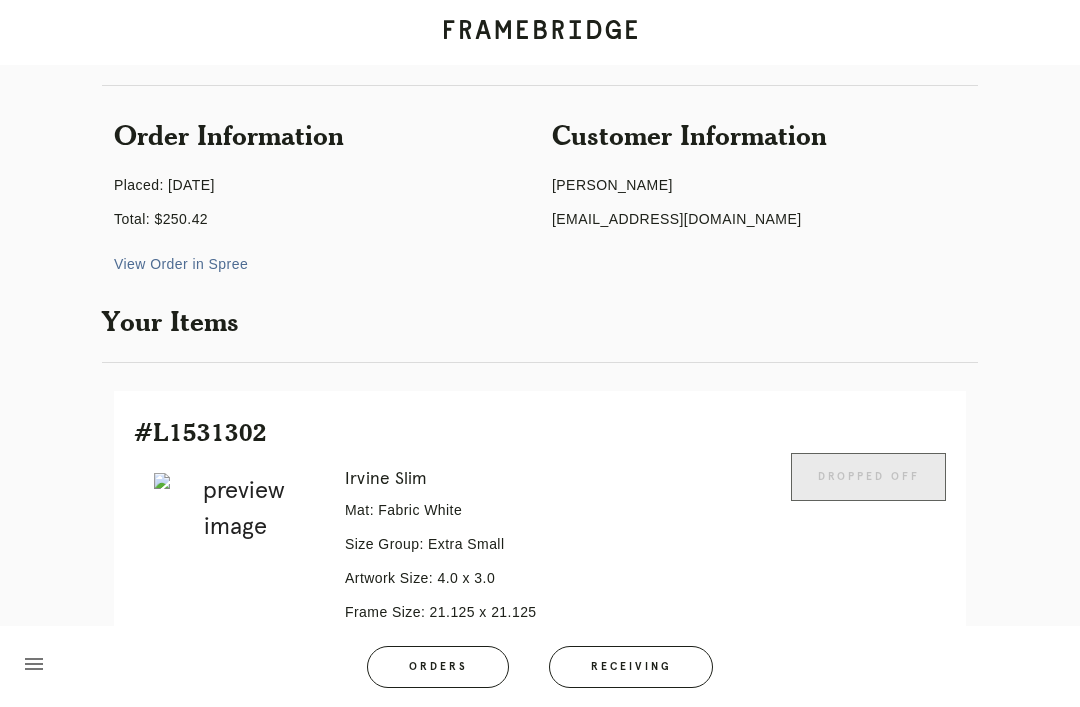scroll, scrollTop: 308, scrollLeft: 0, axis: vertical 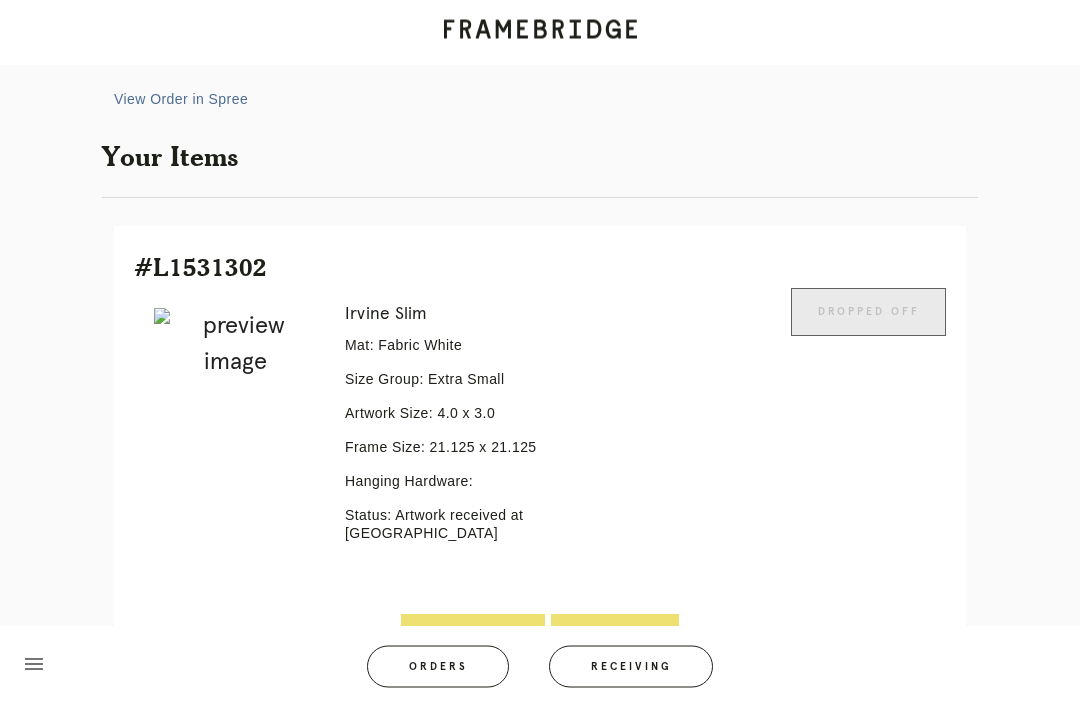 click on "Line Item" at bounding box center (615, 639) 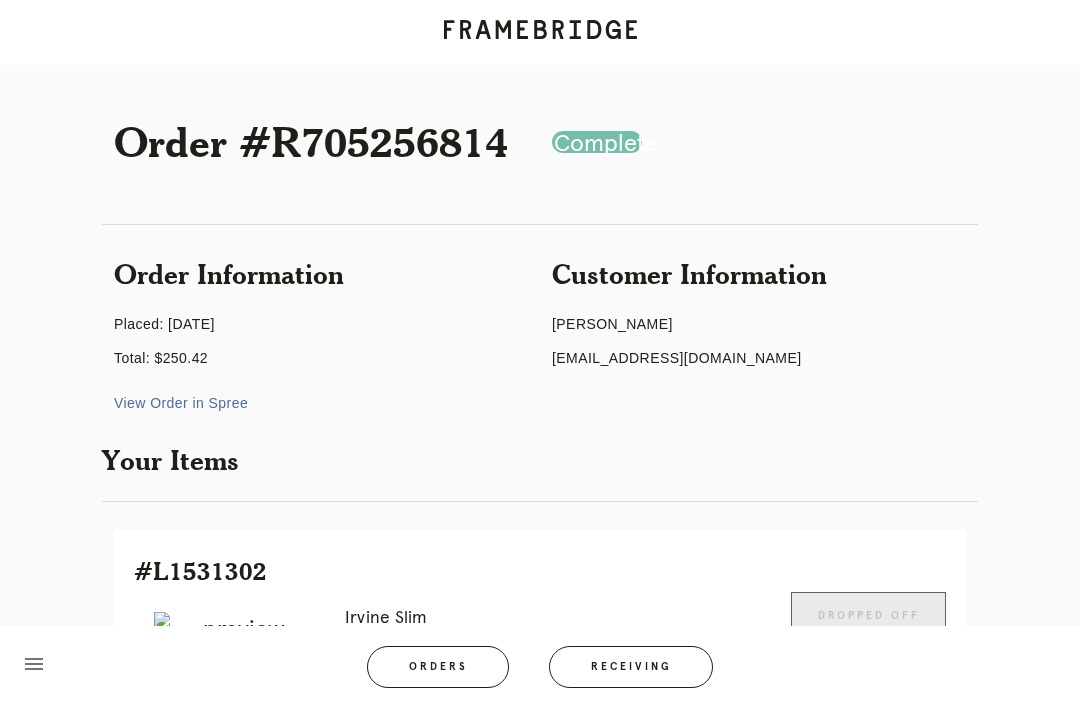 scroll, scrollTop: 0, scrollLeft: 0, axis: both 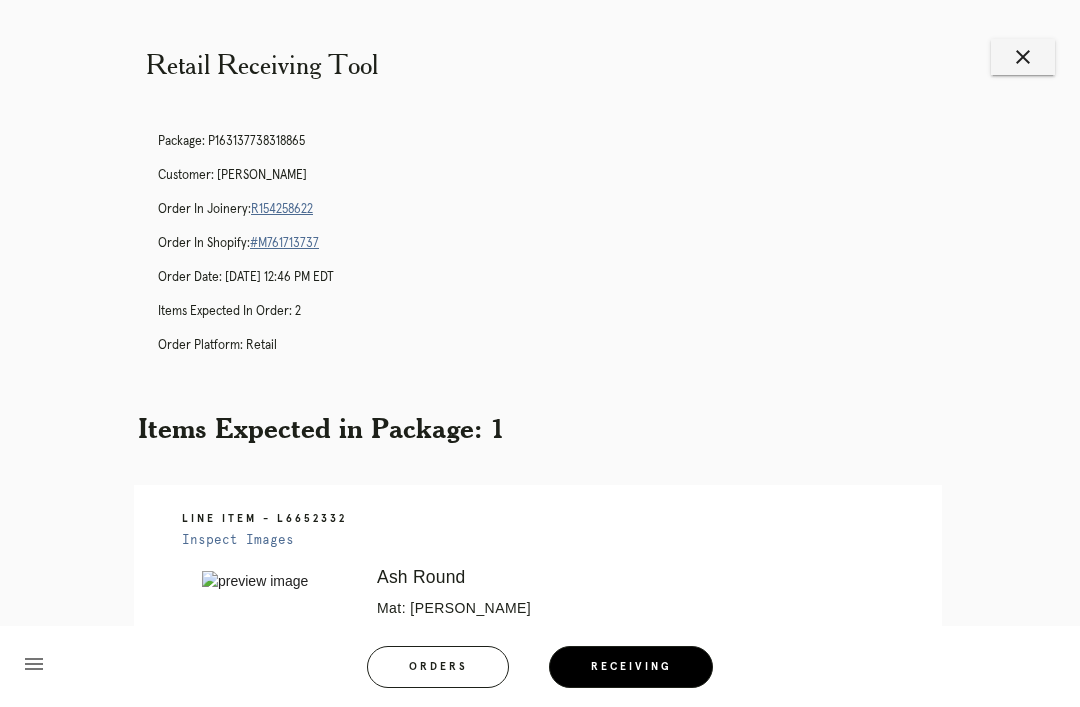 click on "close" at bounding box center (1023, 57) 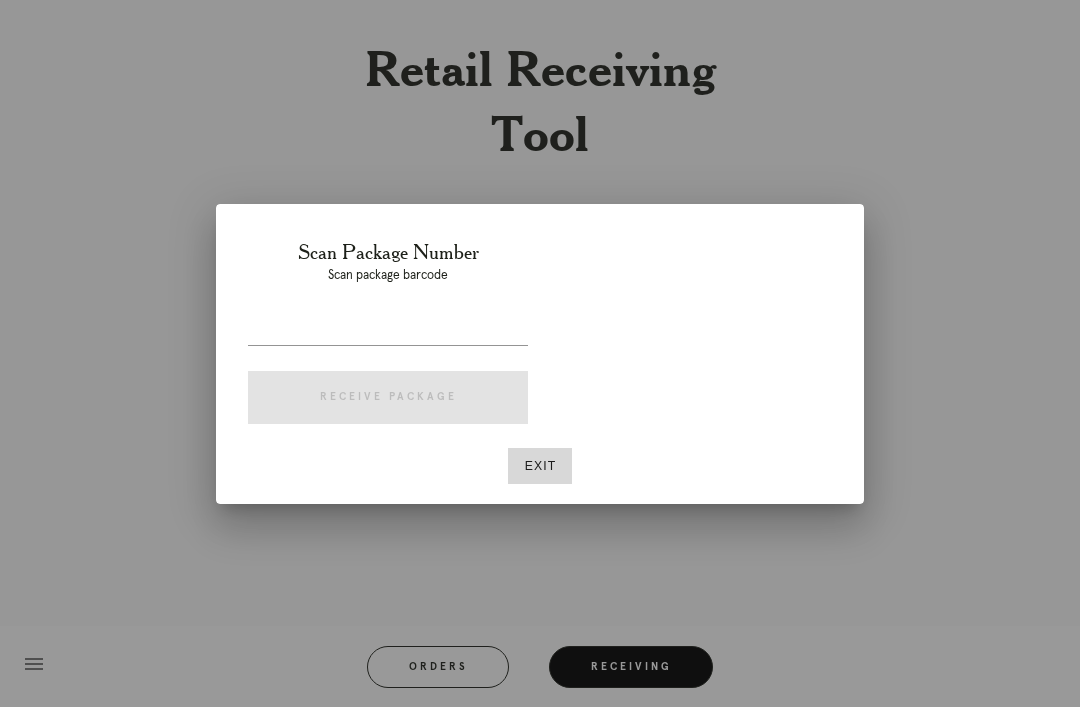 scroll, scrollTop: 0, scrollLeft: 0, axis: both 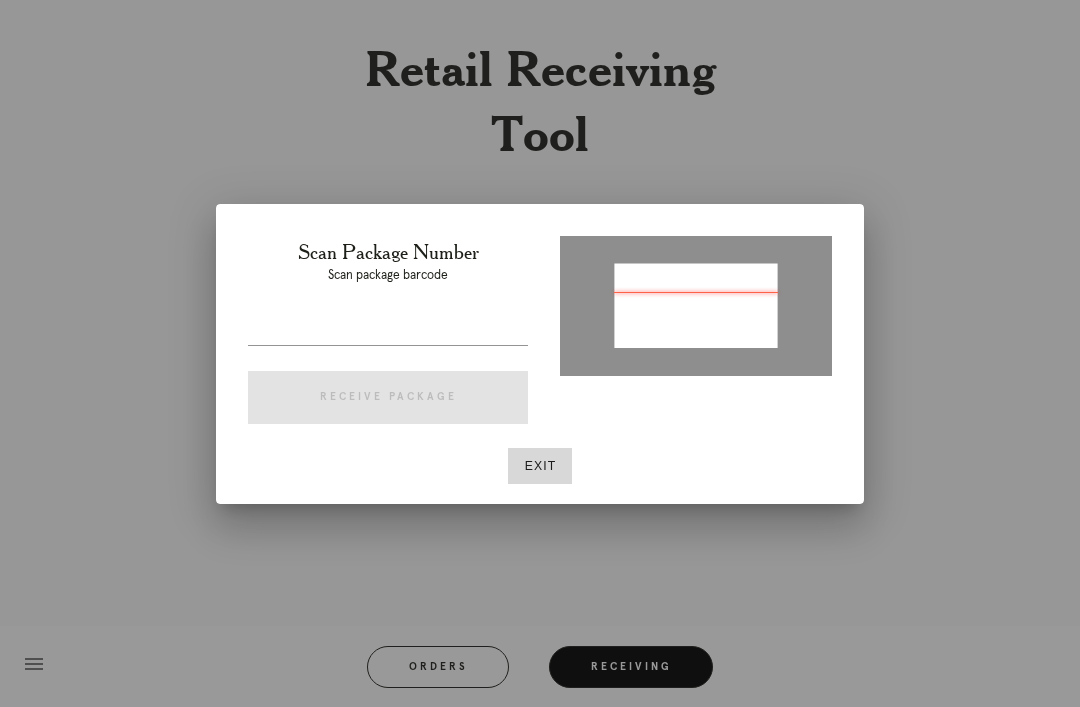 type on "P578531429938041" 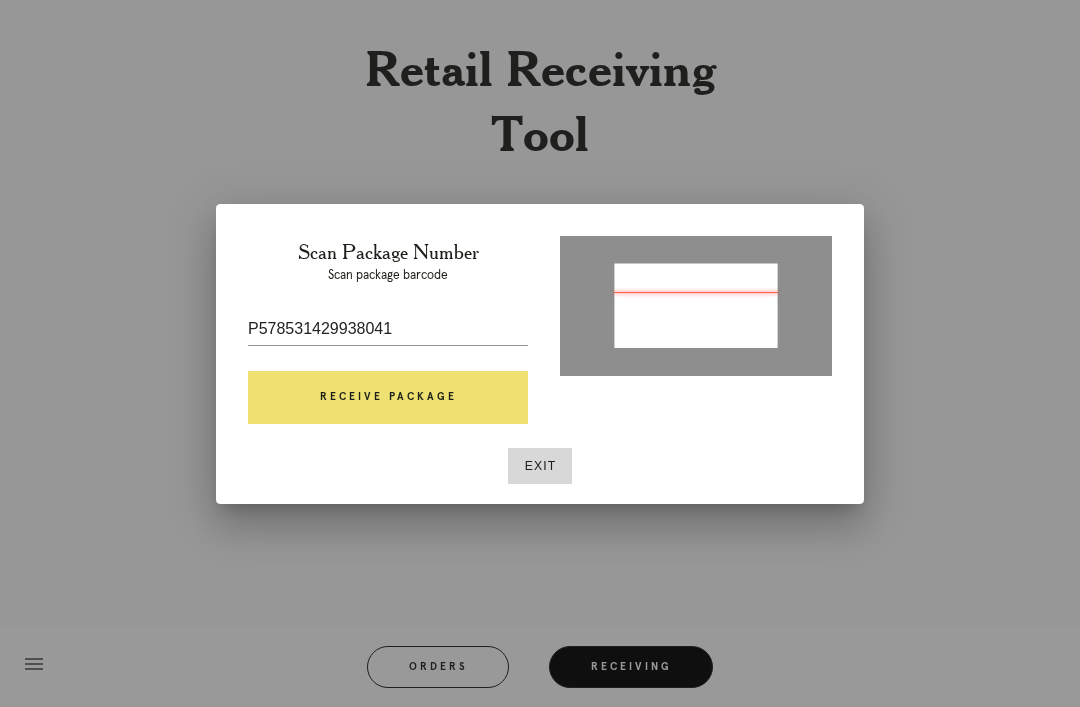 click on "Receive Package" at bounding box center [388, 398] 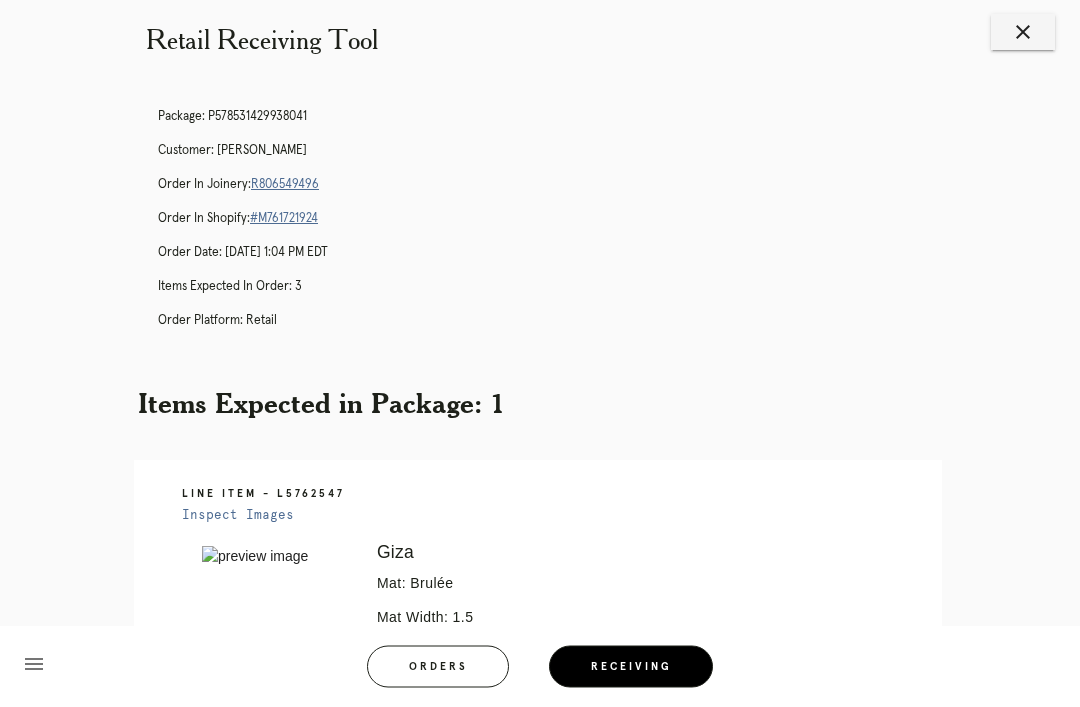 scroll, scrollTop: 0, scrollLeft: 0, axis: both 